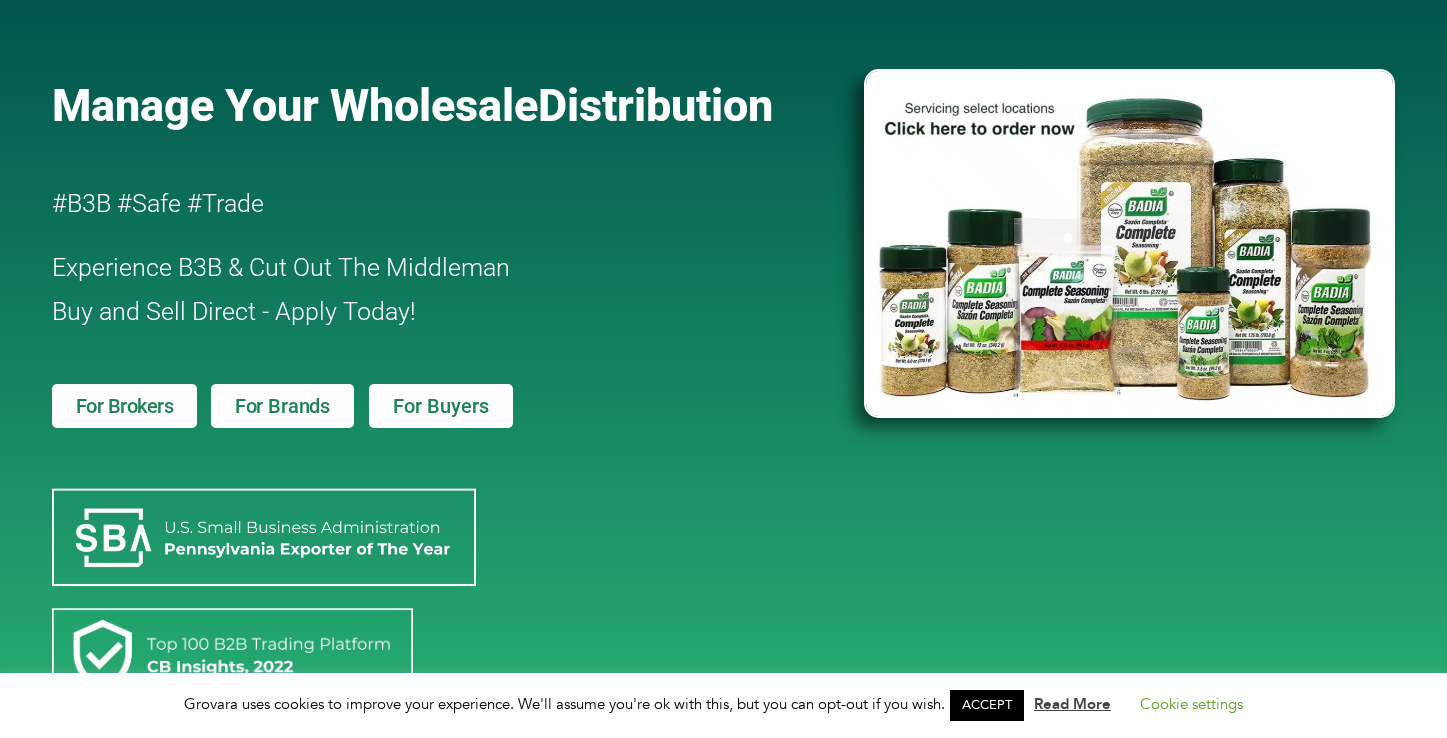 scroll, scrollTop: 0, scrollLeft: 0, axis: both 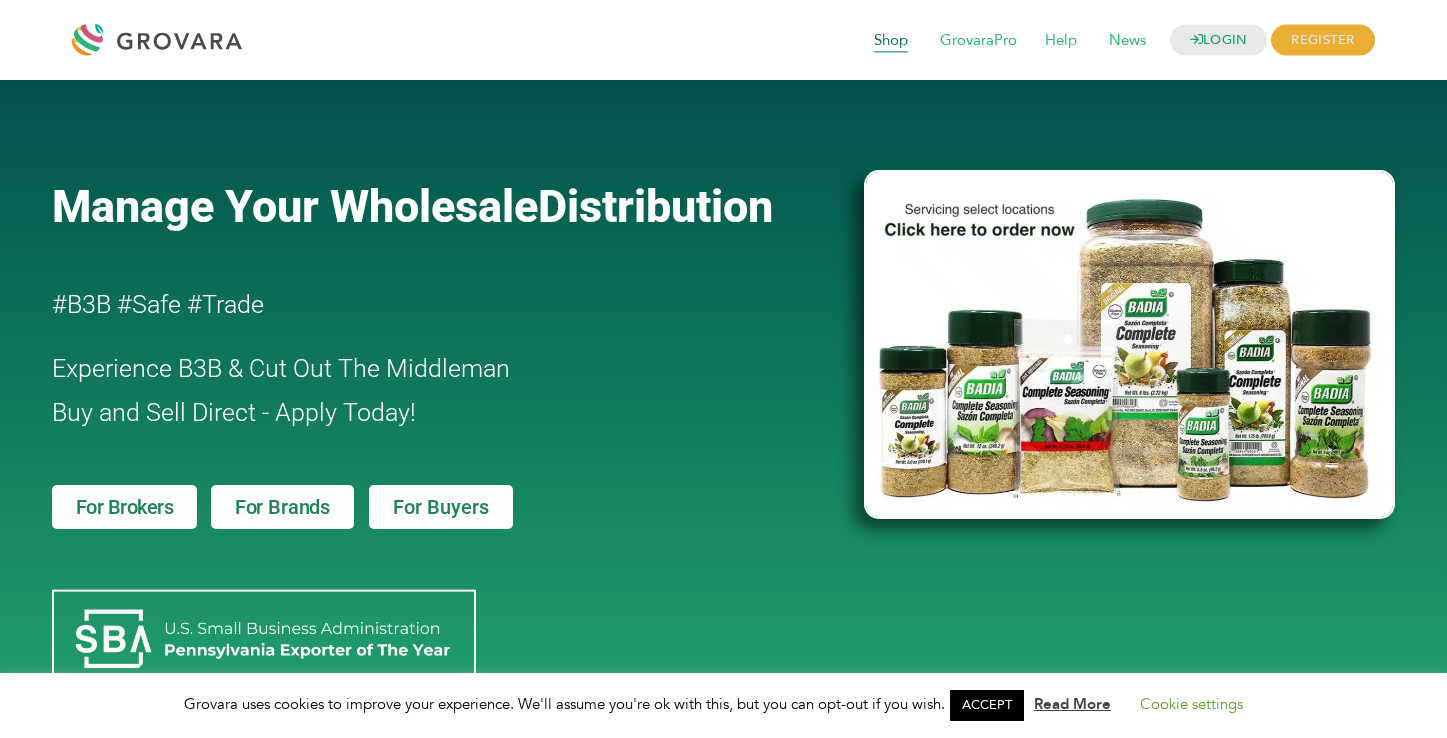 click on "Shop" at bounding box center (891, 41) 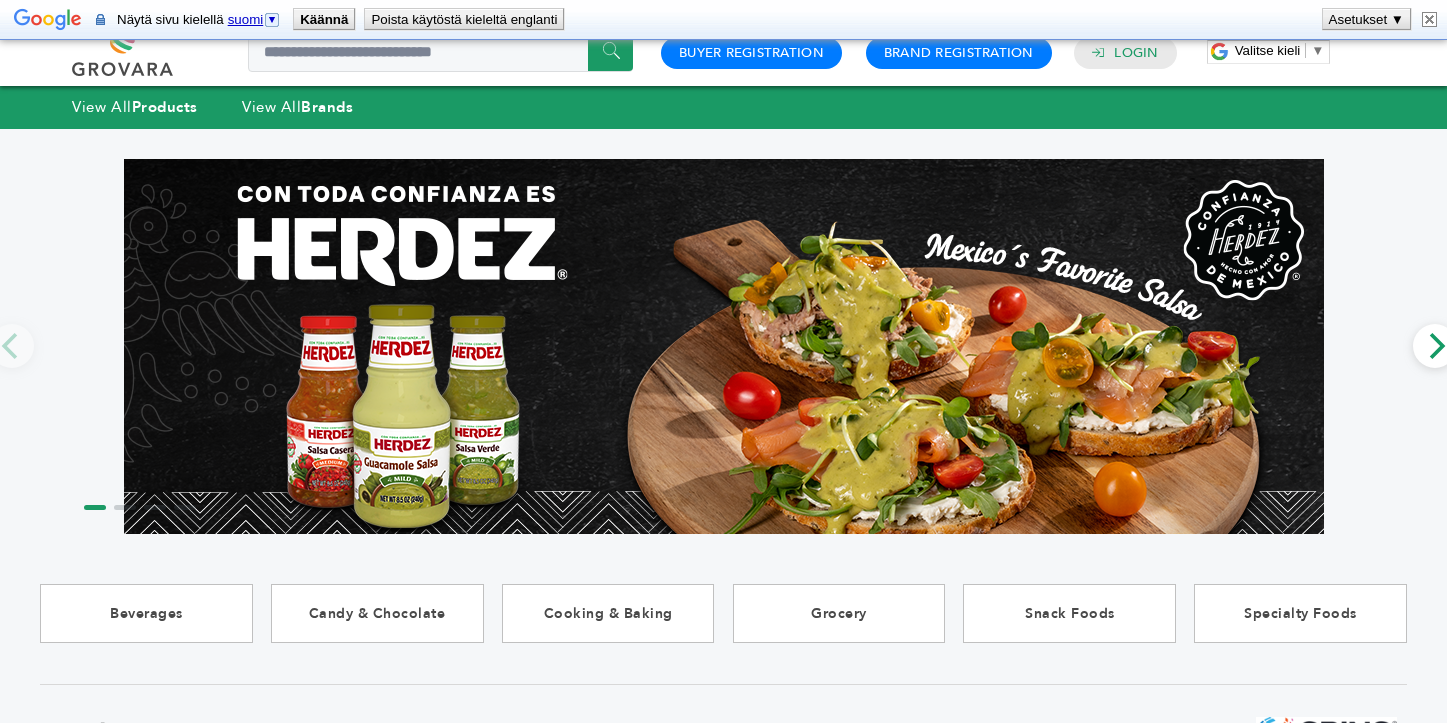 scroll, scrollTop: 0, scrollLeft: 0, axis: both 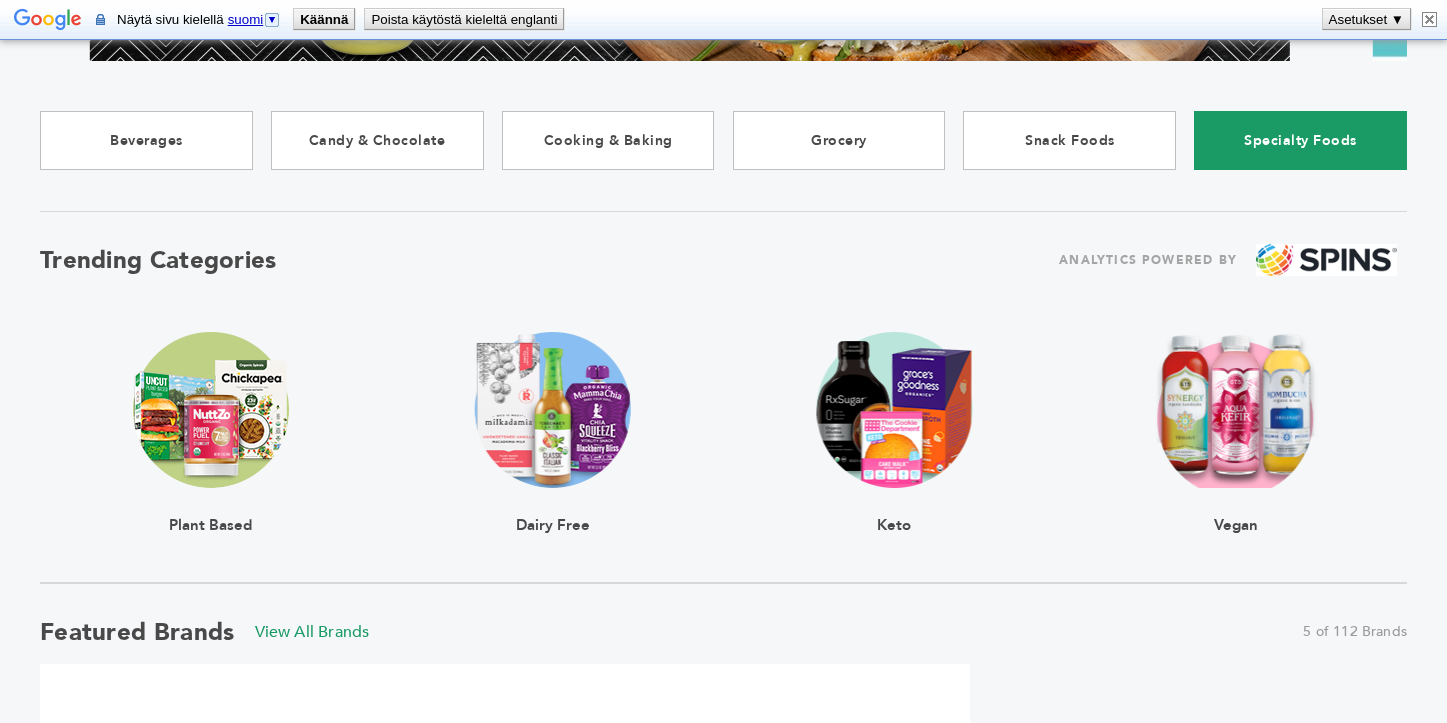 click on "Specialty Foods" at bounding box center [1300, 140] 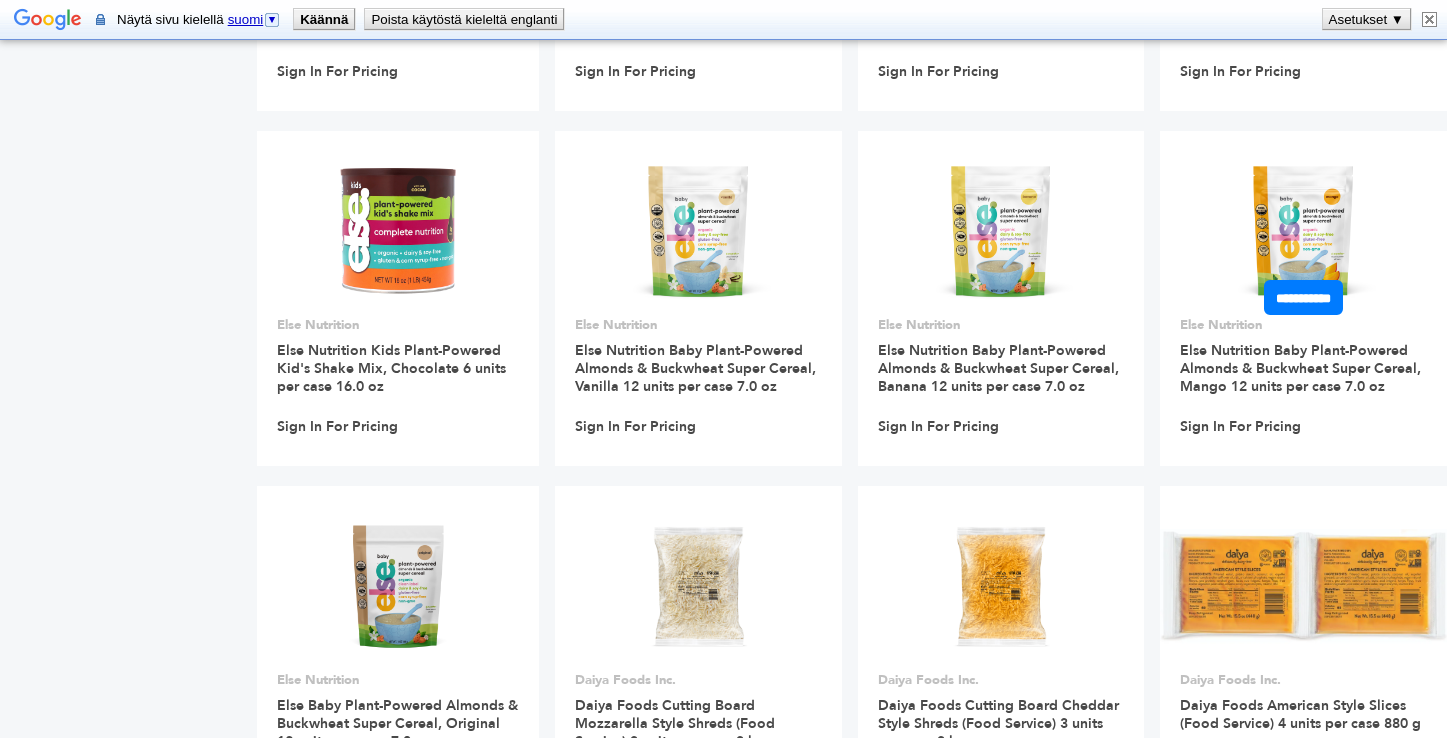 scroll, scrollTop: 0, scrollLeft: 0, axis: both 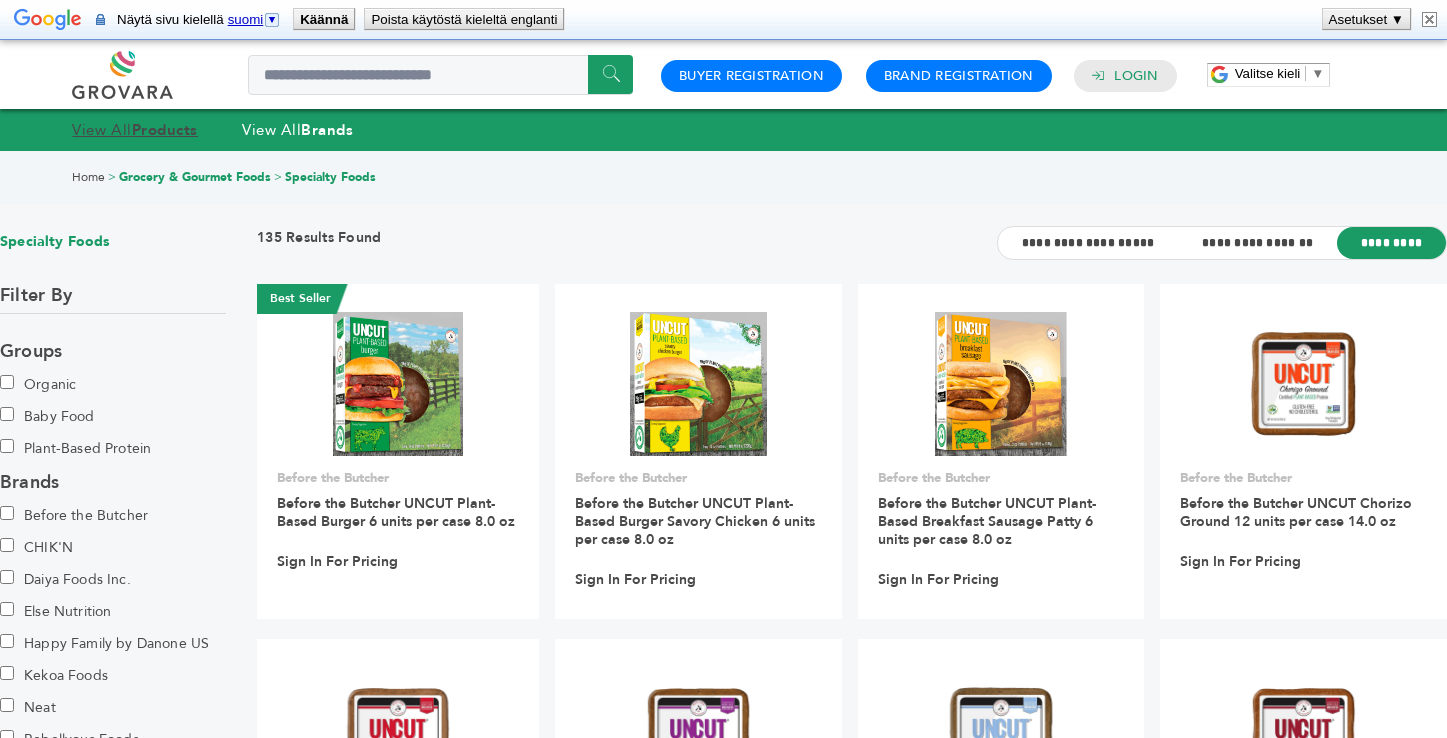 click on "View All  Products" at bounding box center [135, 130] 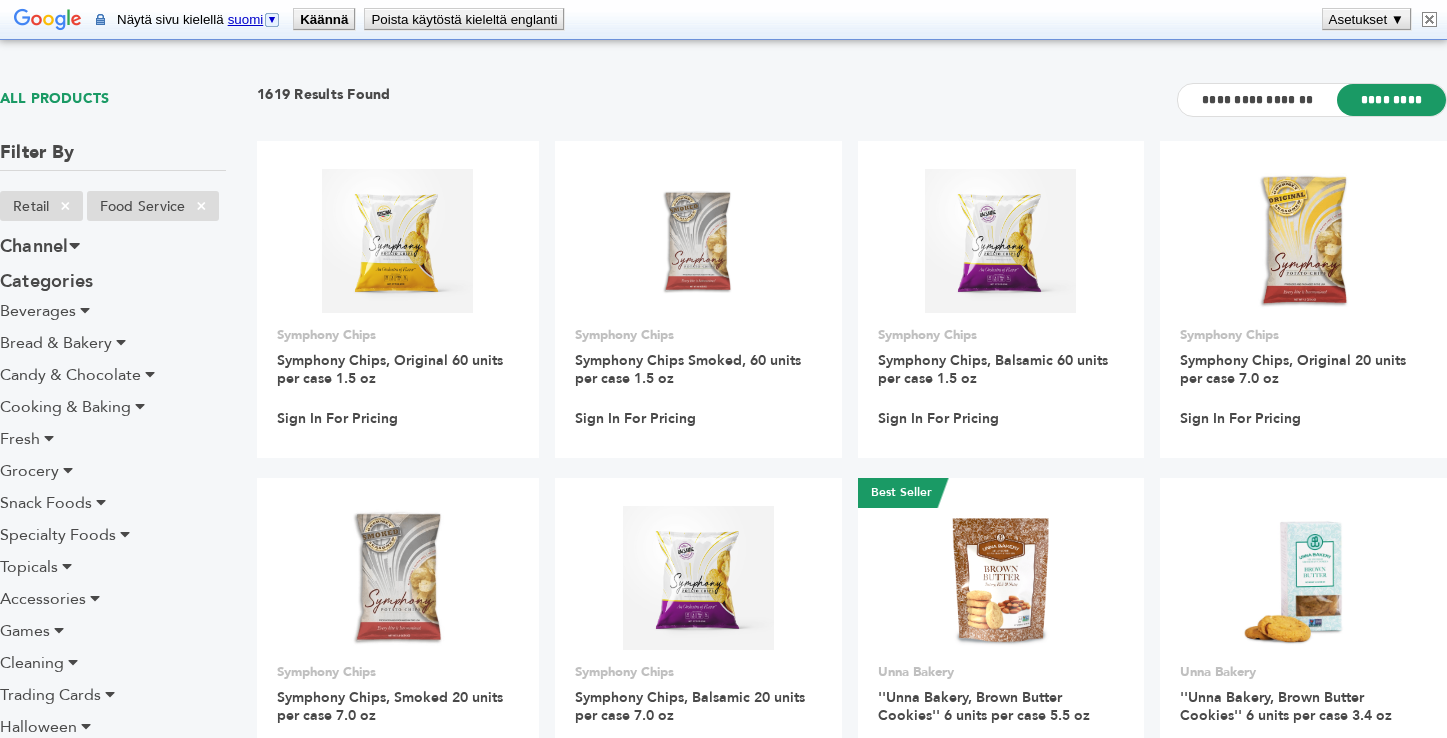 scroll, scrollTop: 0, scrollLeft: 0, axis: both 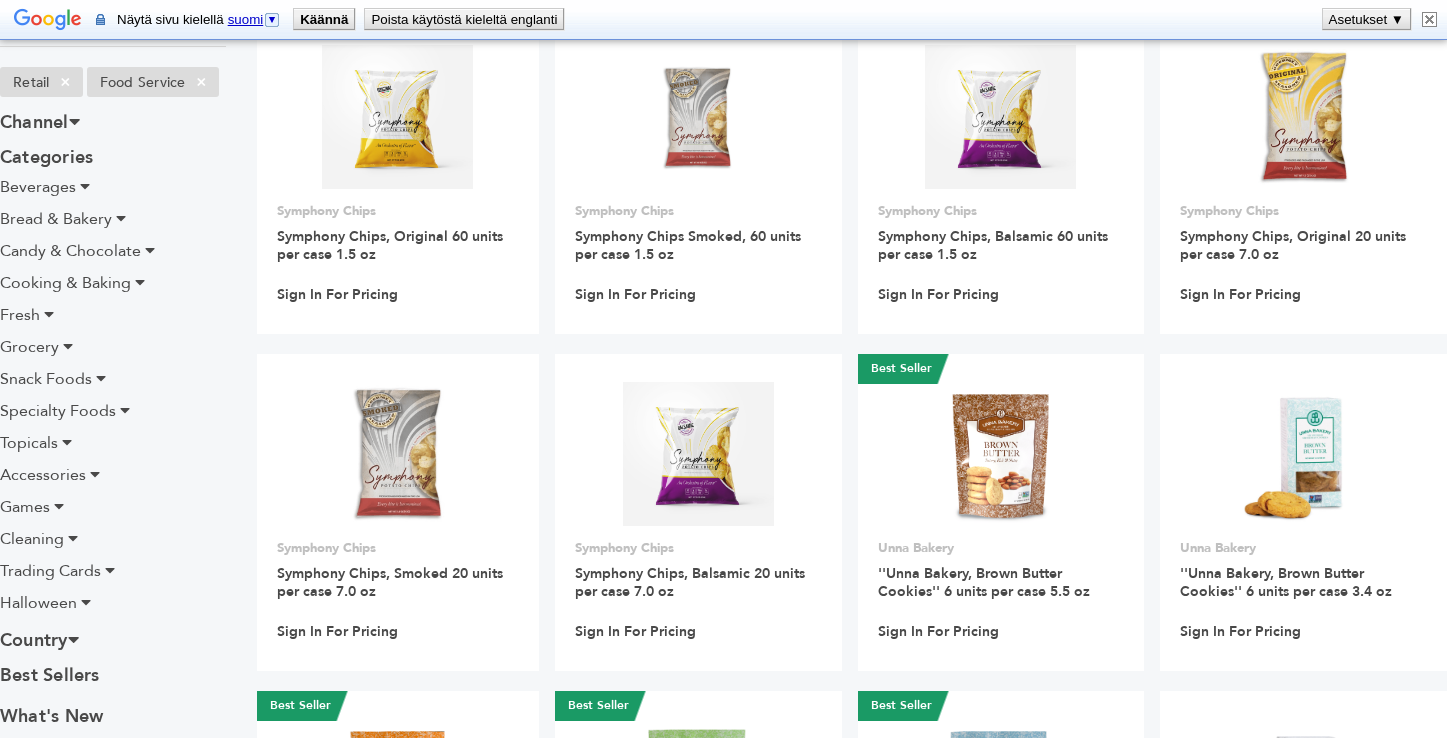 click at bounding box center [101, 378] 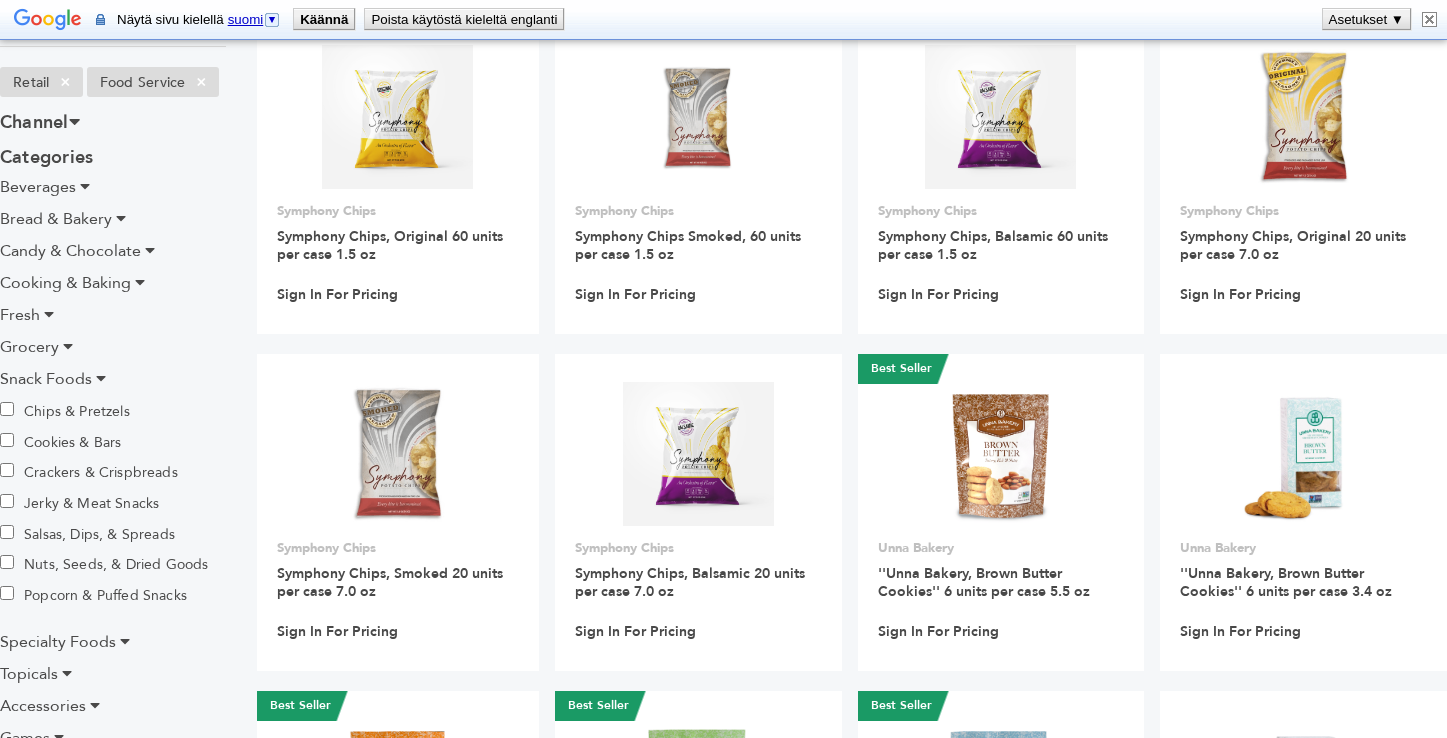click on "Snack Foods" at bounding box center [46, 379] 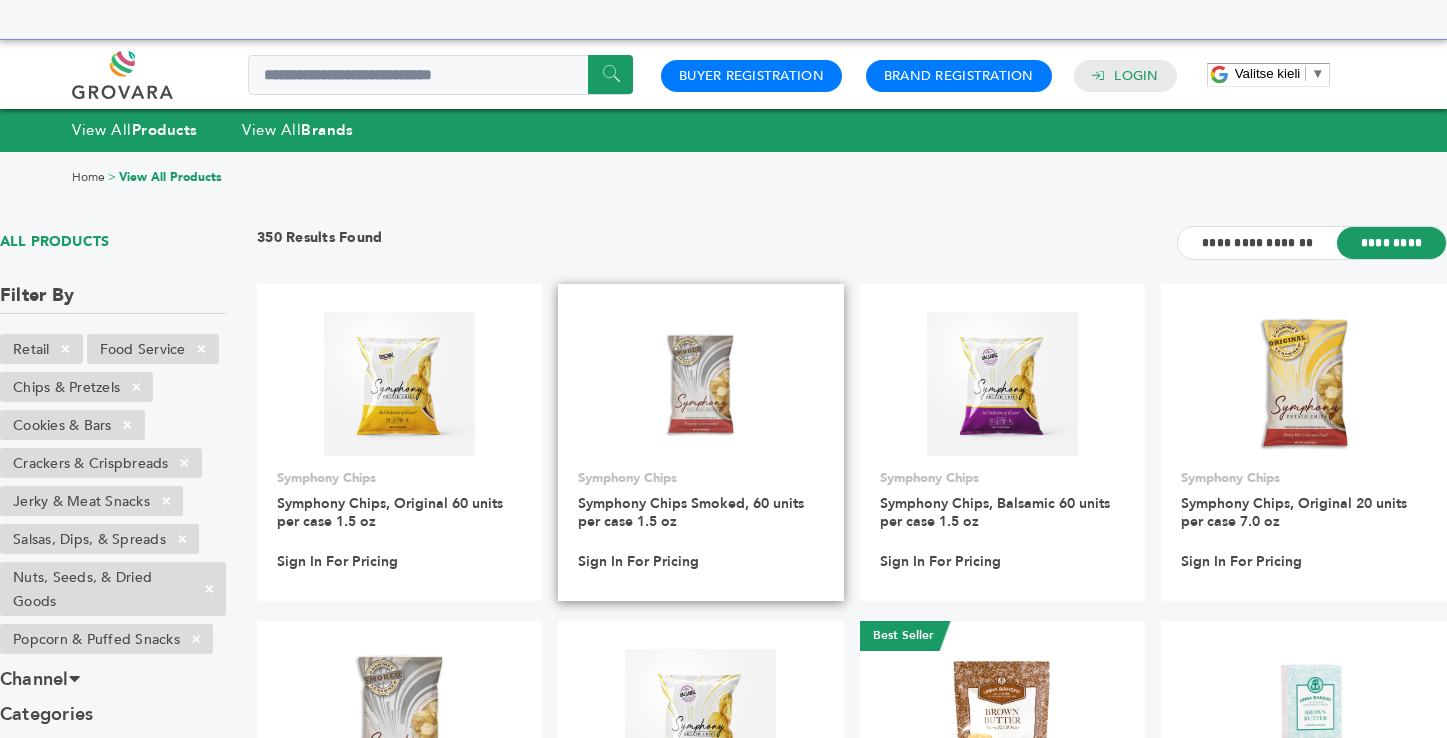 scroll, scrollTop: 0, scrollLeft: 0, axis: both 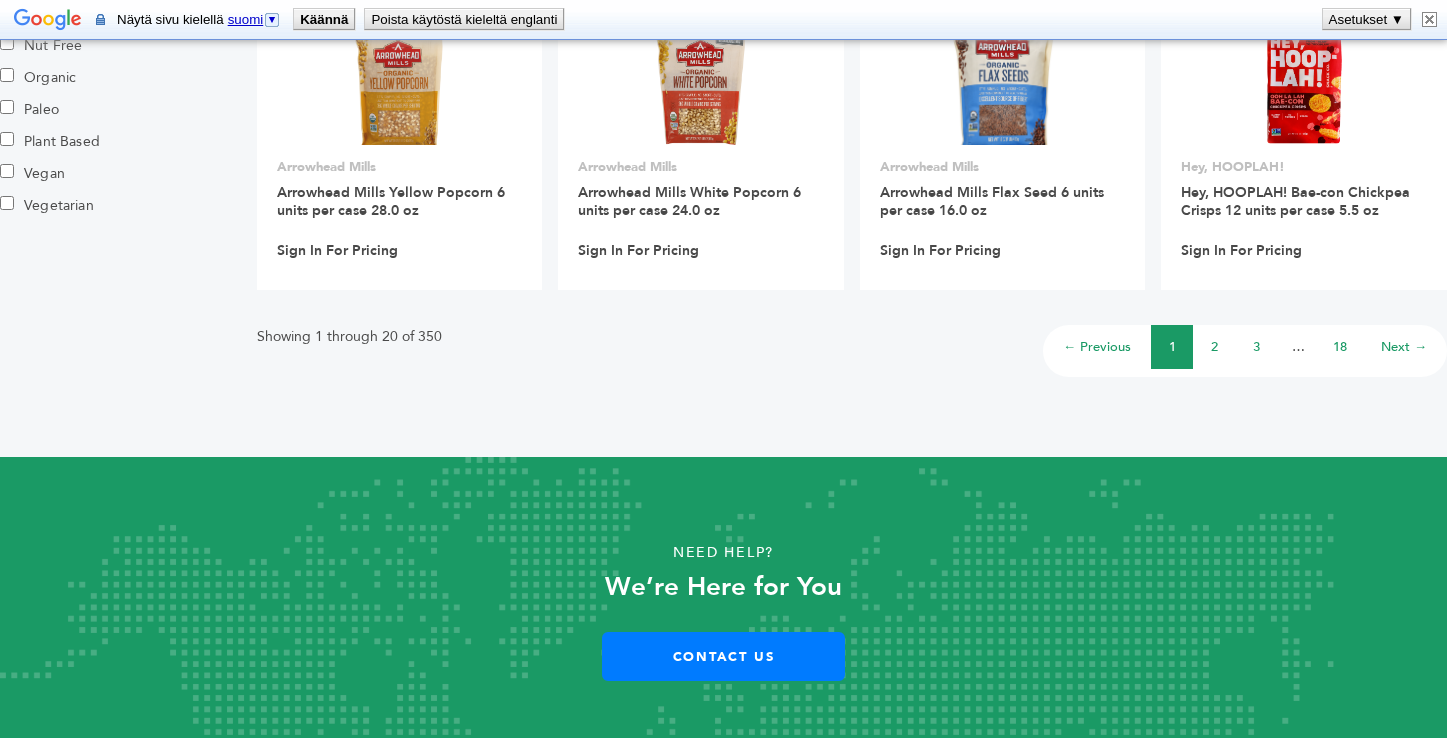 click on "Next →" at bounding box center [1404, 347] 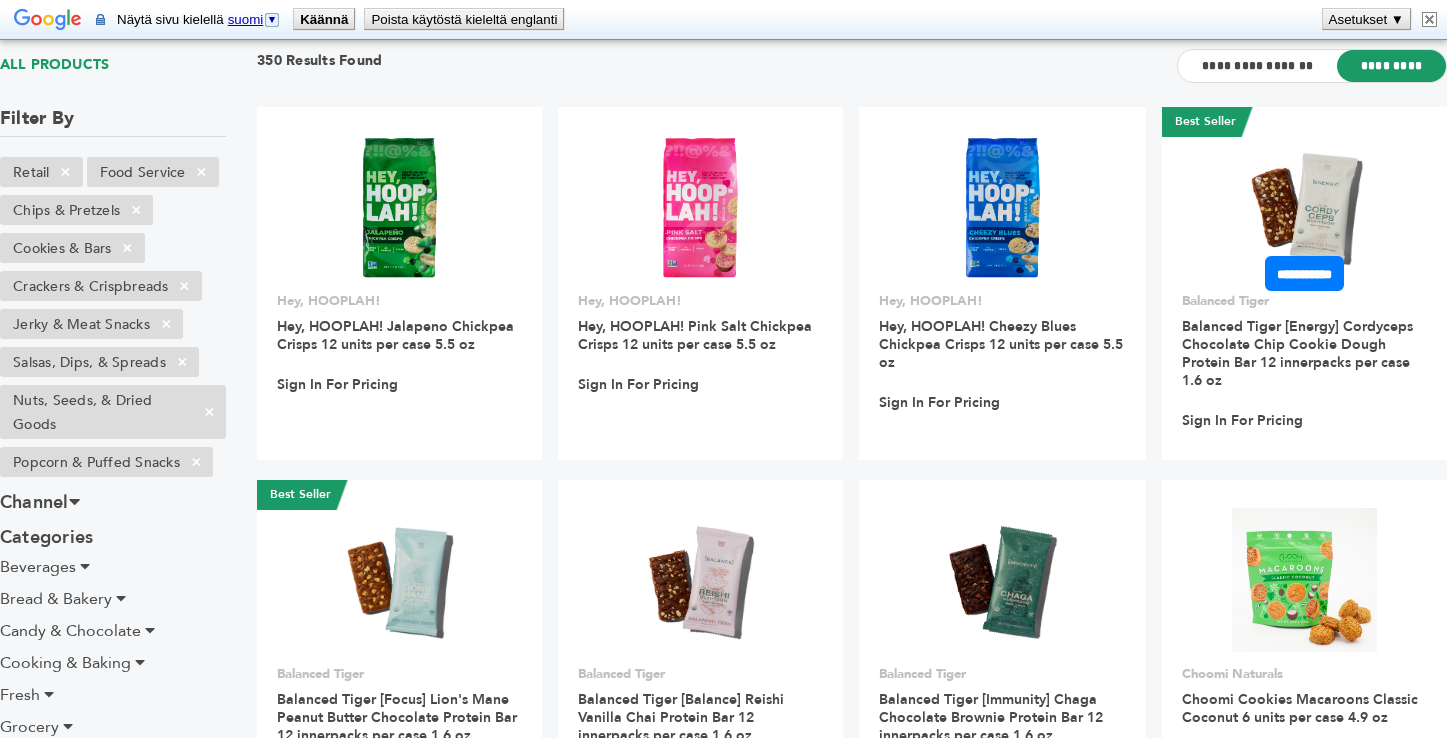 scroll, scrollTop: 0, scrollLeft: 0, axis: both 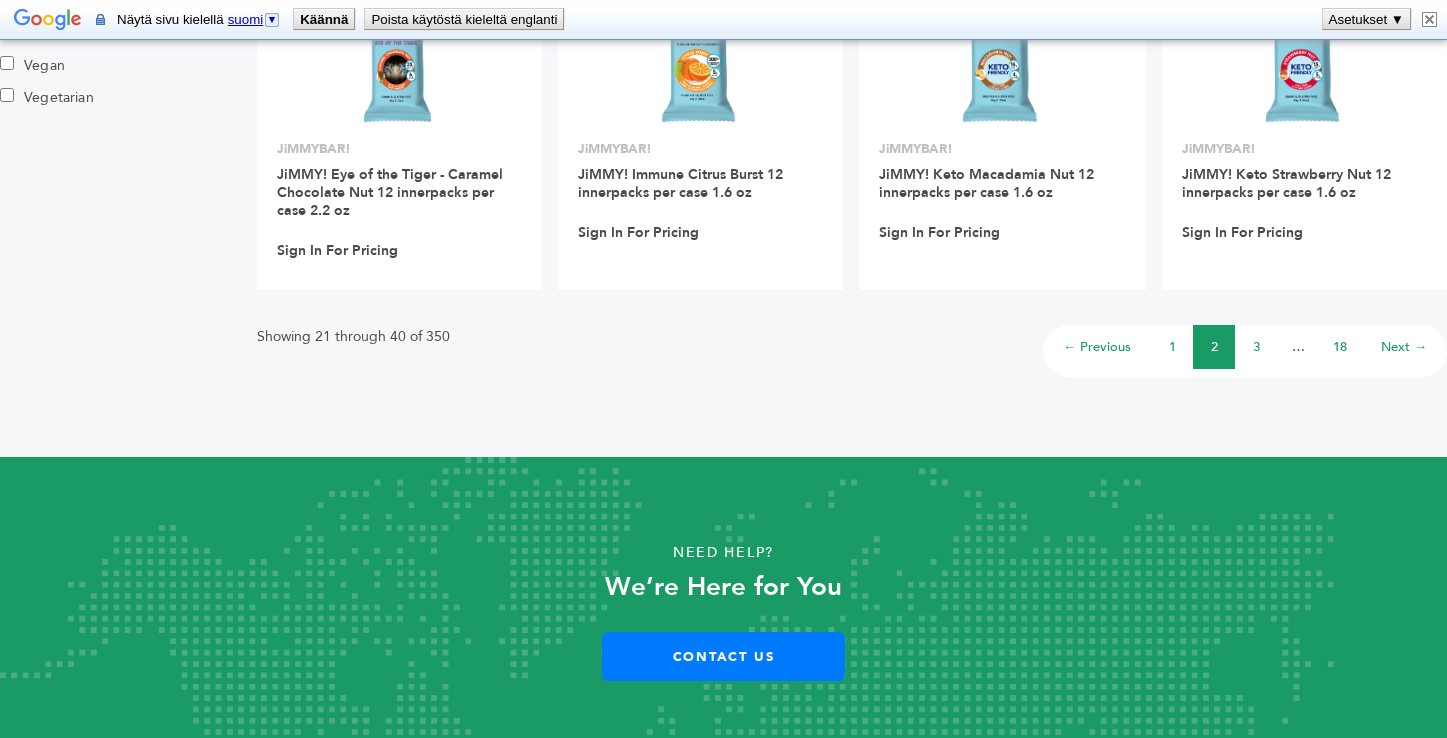 click on "Next →" at bounding box center [1404, 347] 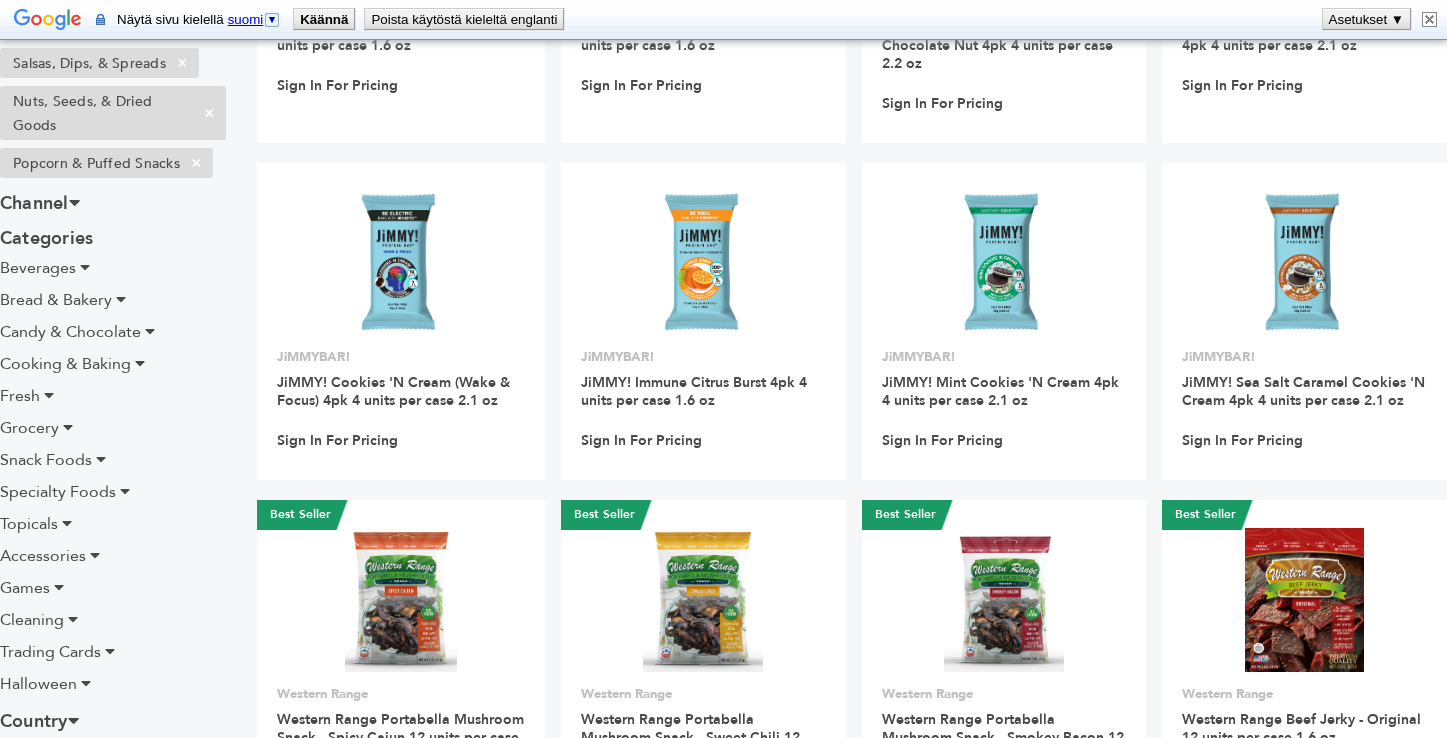 scroll, scrollTop: 0, scrollLeft: 0, axis: both 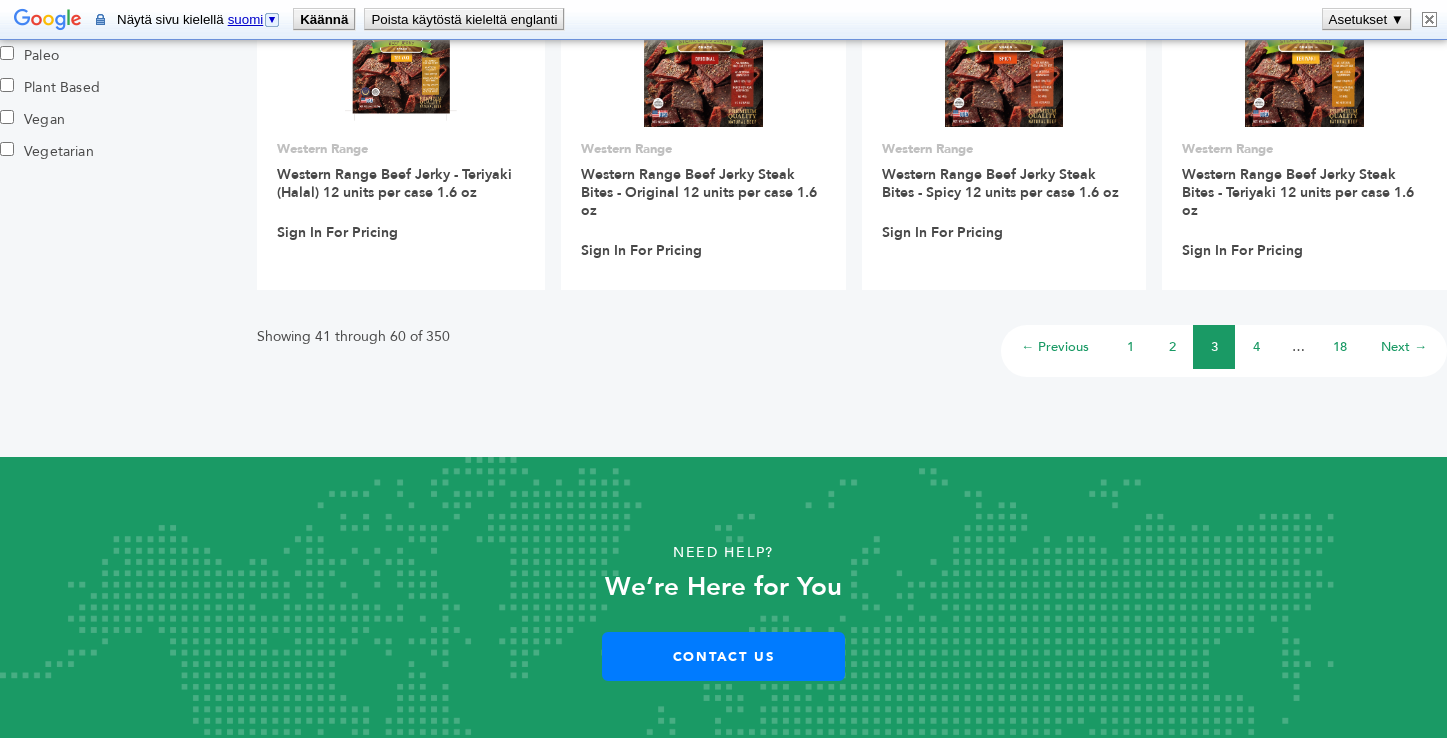 click on "Next →" at bounding box center (1404, 347) 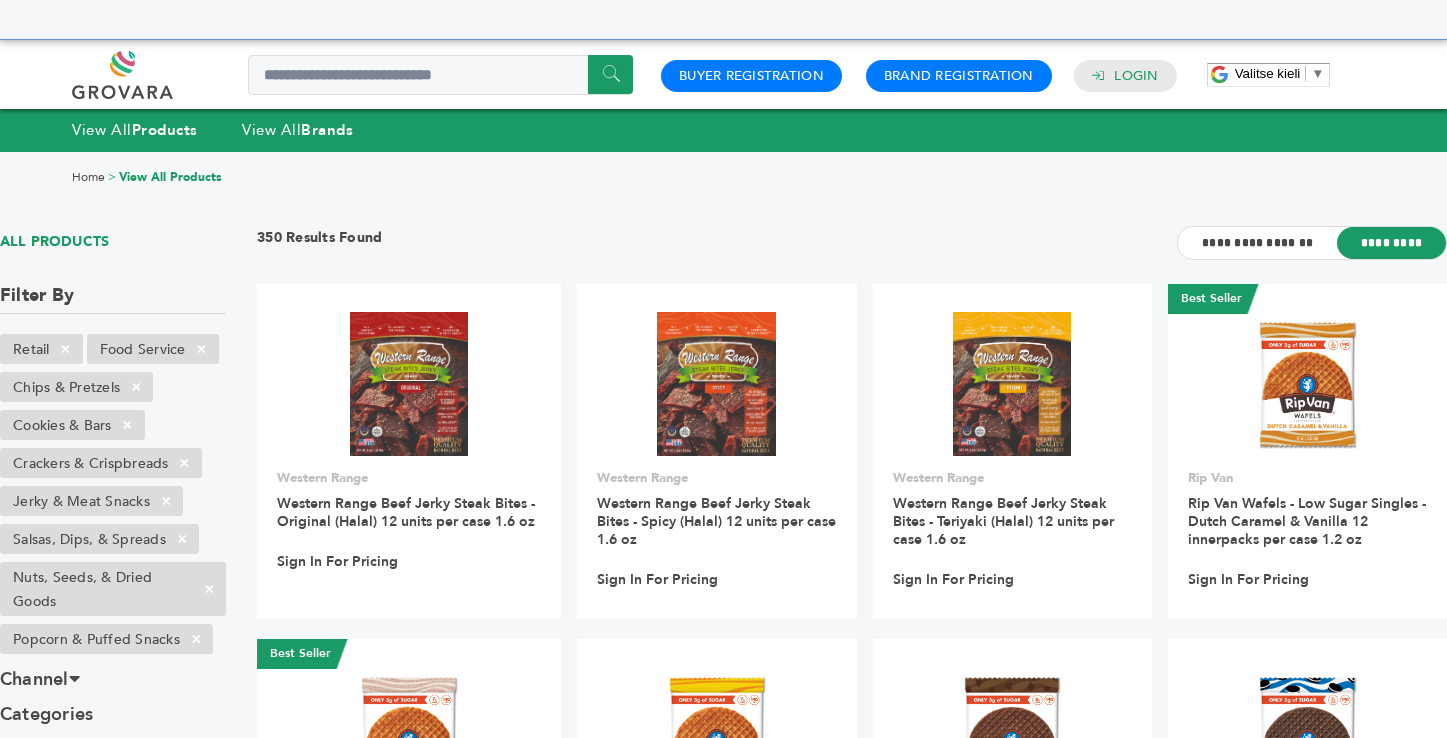scroll, scrollTop: 0, scrollLeft: 0, axis: both 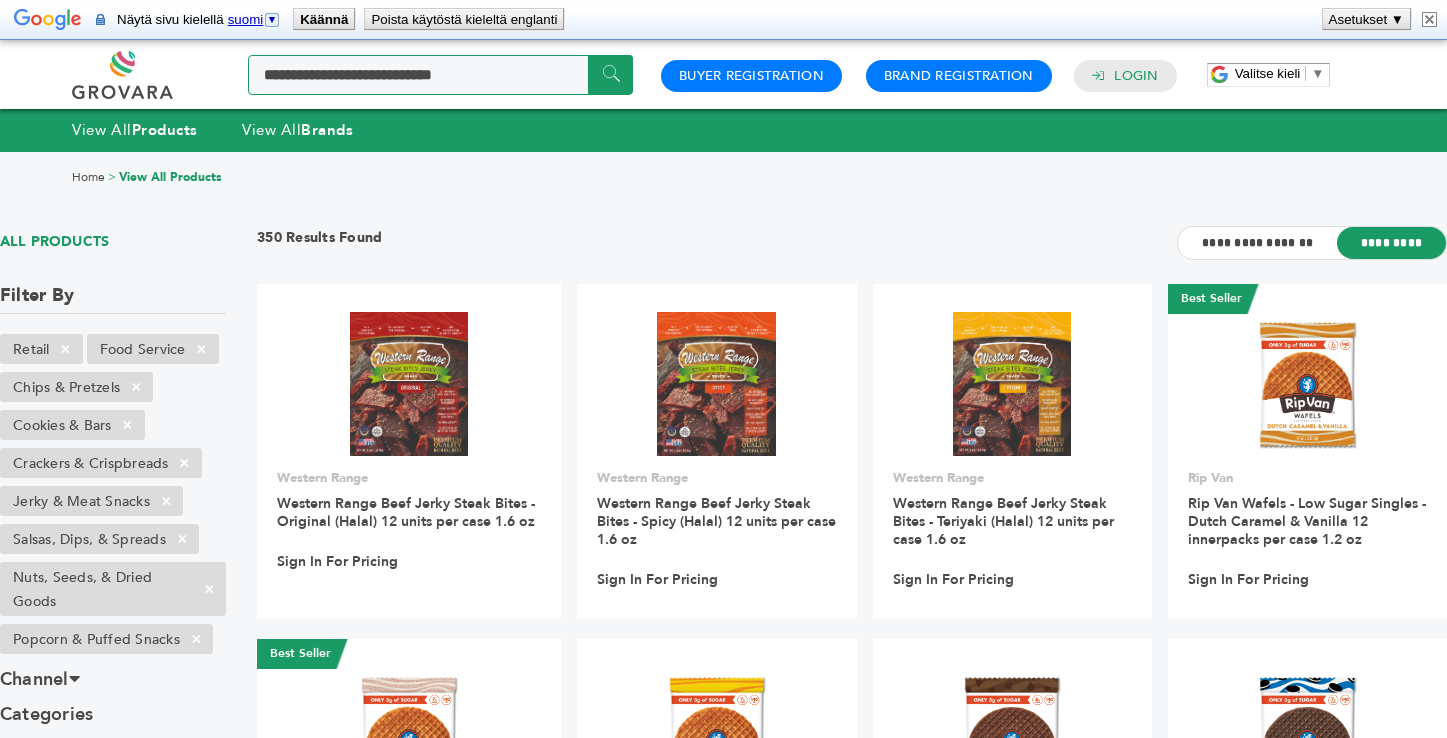 click at bounding box center [440, 75] 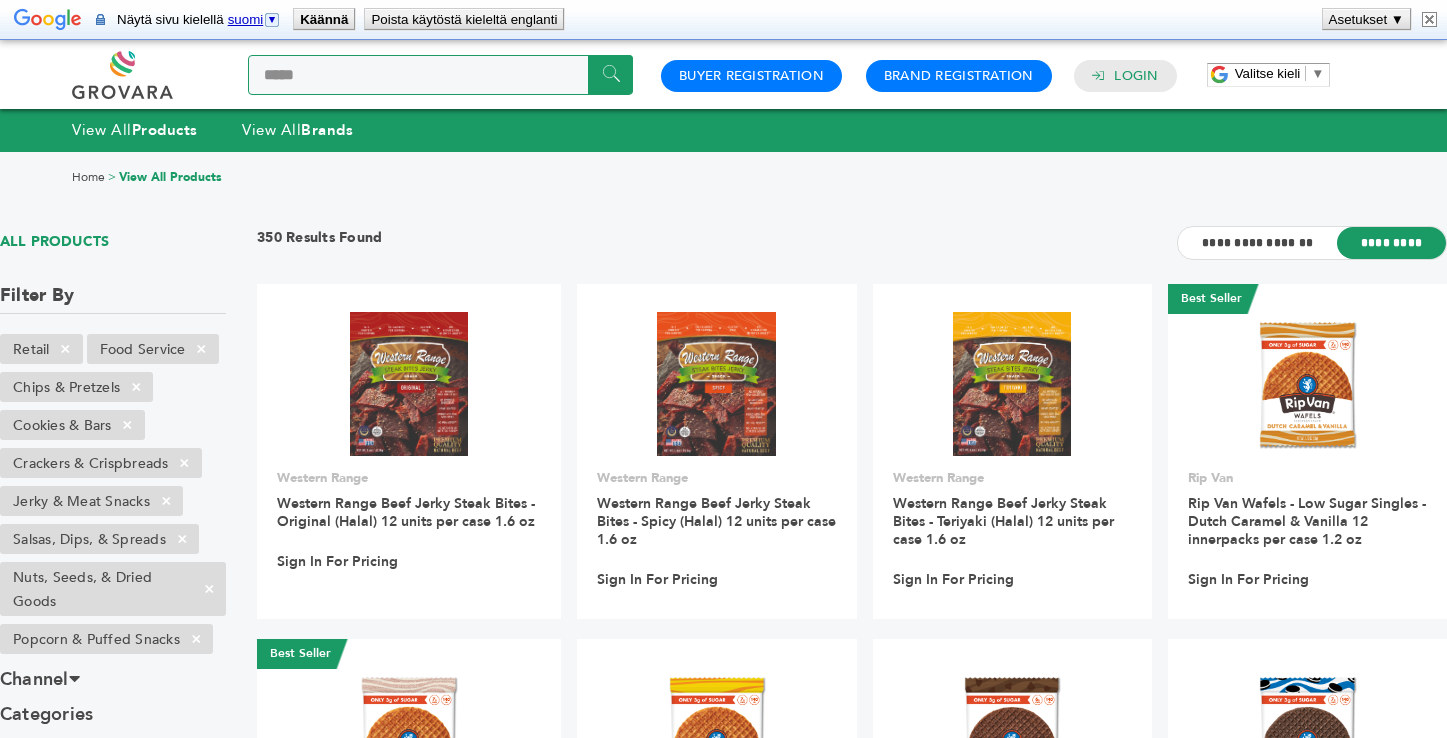 type on "*****" 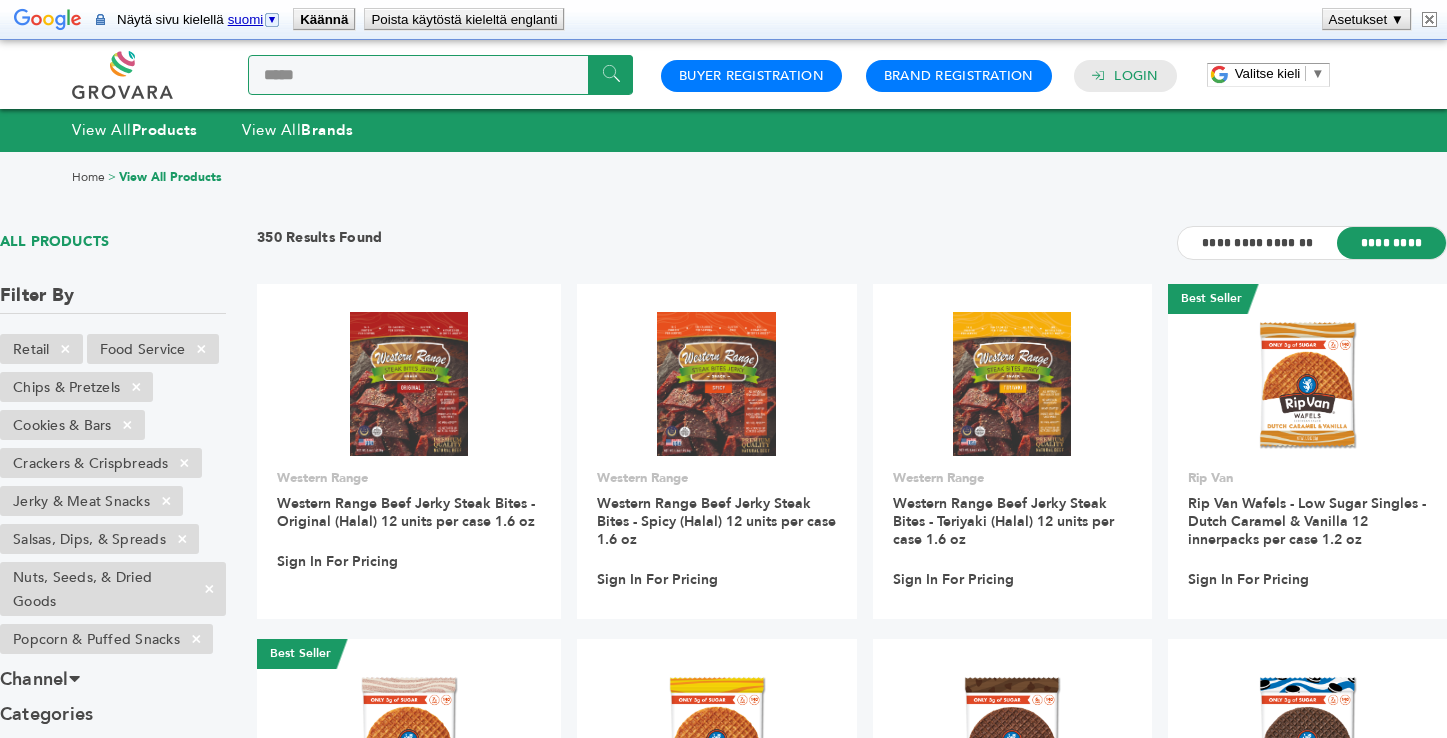 click on "******" at bounding box center (610, 74) 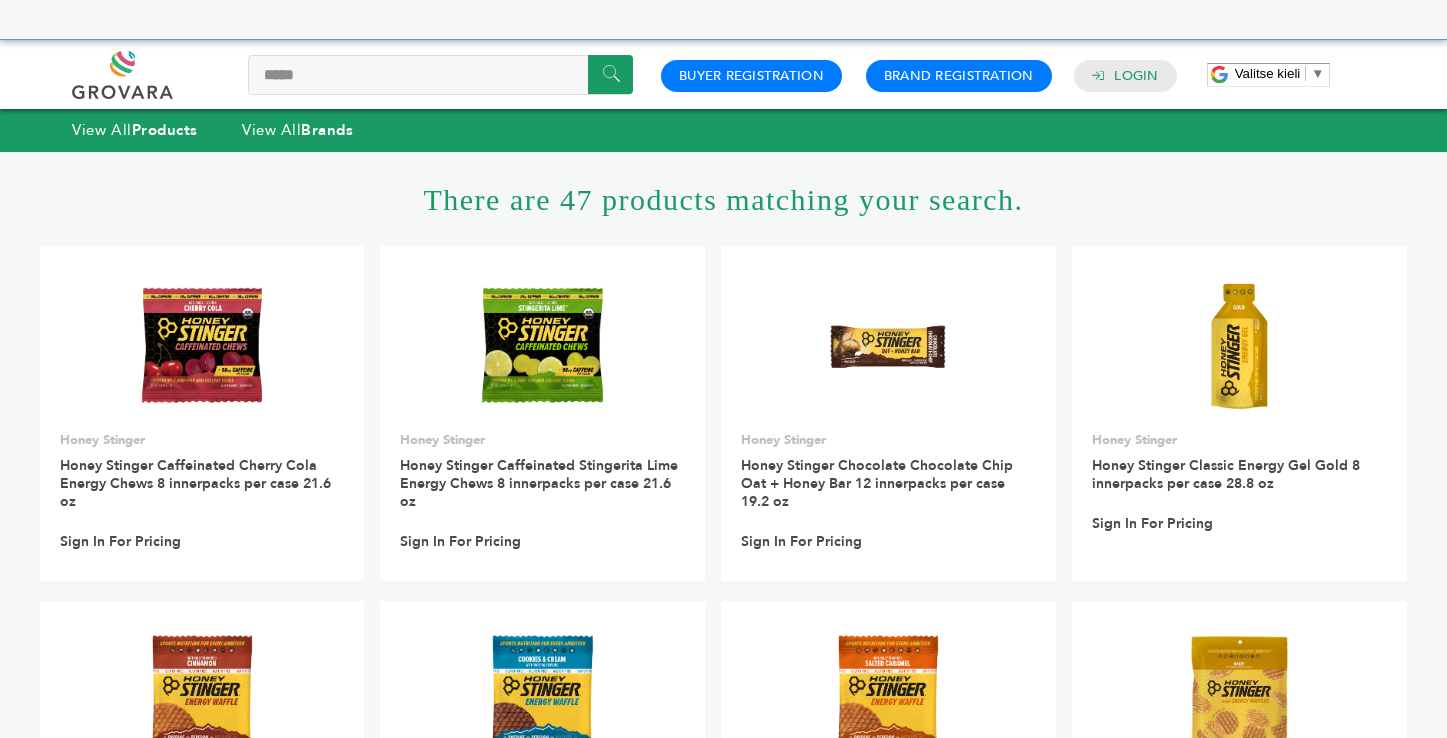 scroll, scrollTop: 397, scrollLeft: 0, axis: vertical 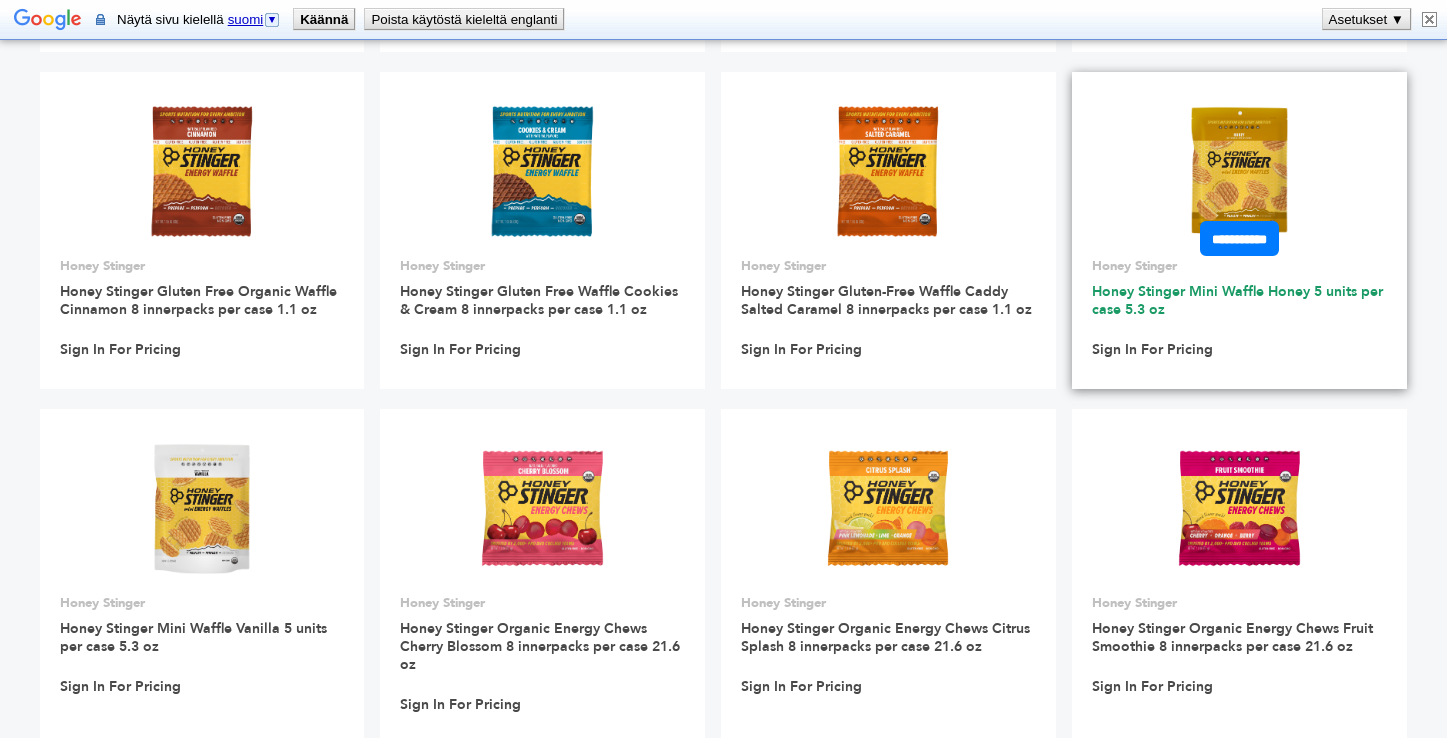 click on "Honey Stinger Mini Waffle Honey 5 units per case 5.3 oz" at bounding box center [1237, 300] 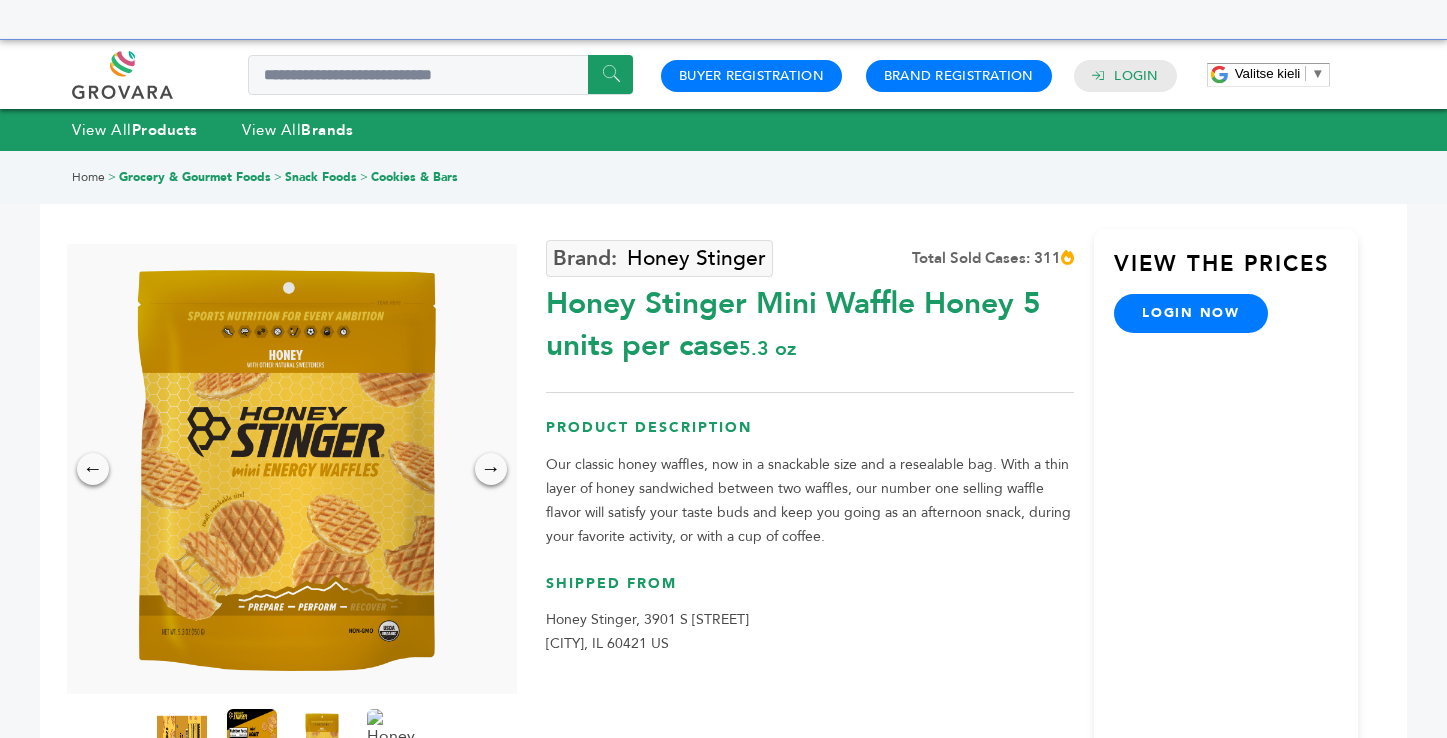 scroll, scrollTop: 0, scrollLeft: 0, axis: both 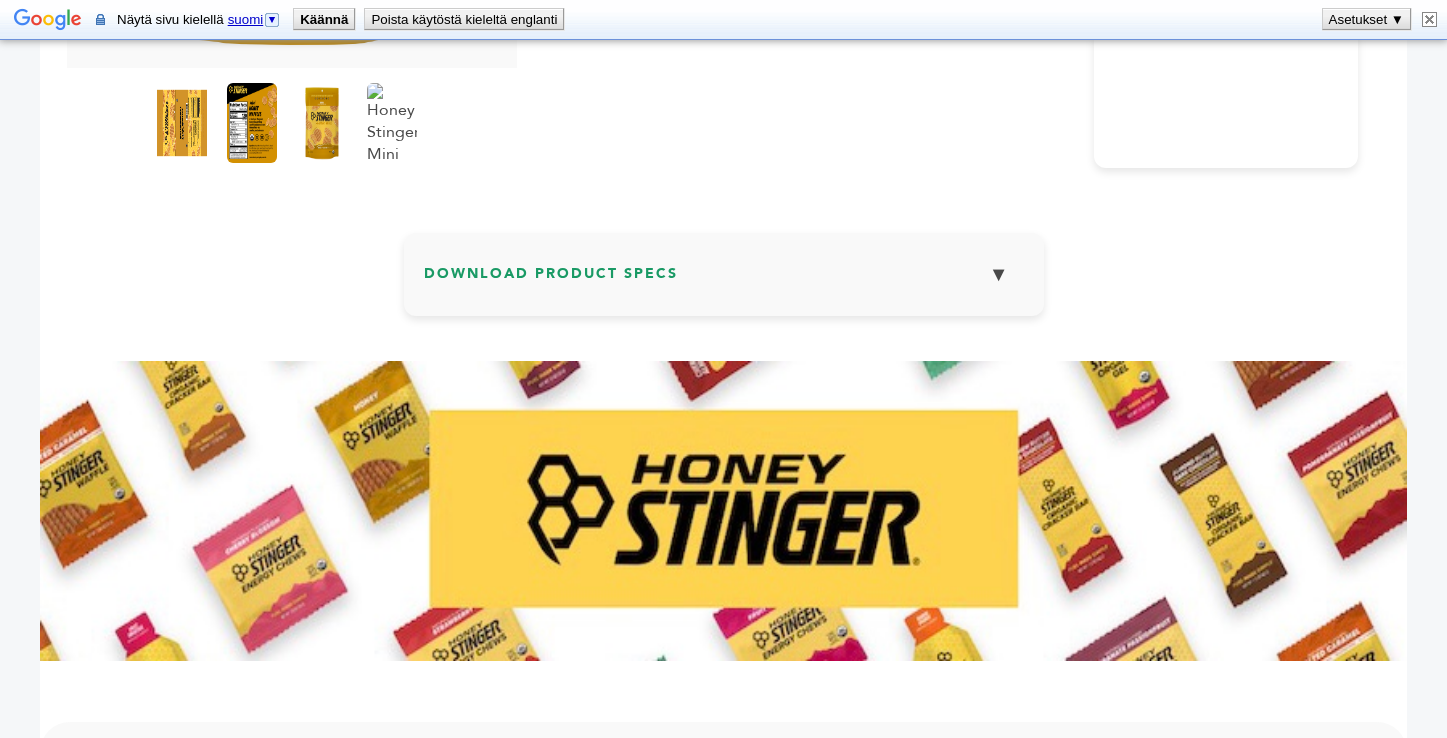 click on "▼" at bounding box center (999, 274) 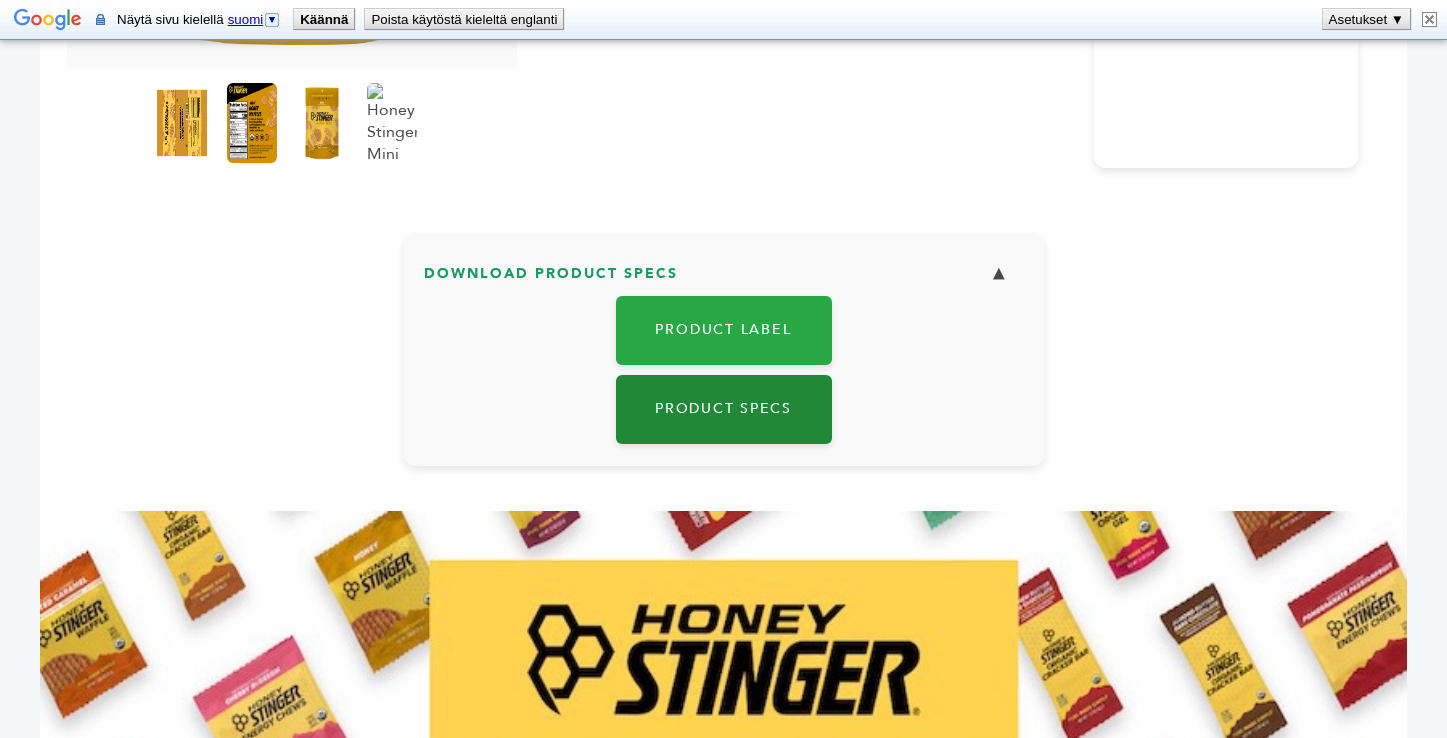 click on "Product Specs" at bounding box center (724, 409) 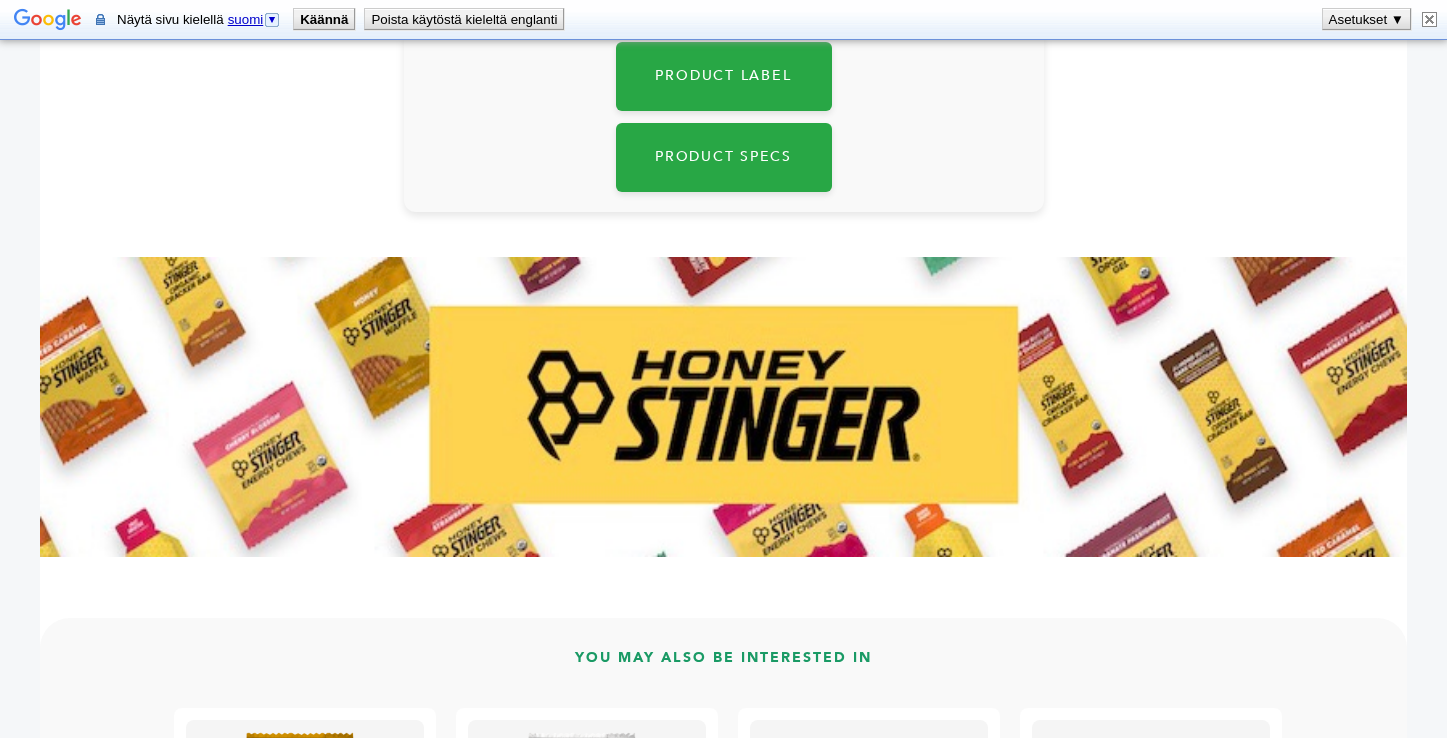scroll, scrollTop: 848, scrollLeft: 0, axis: vertical 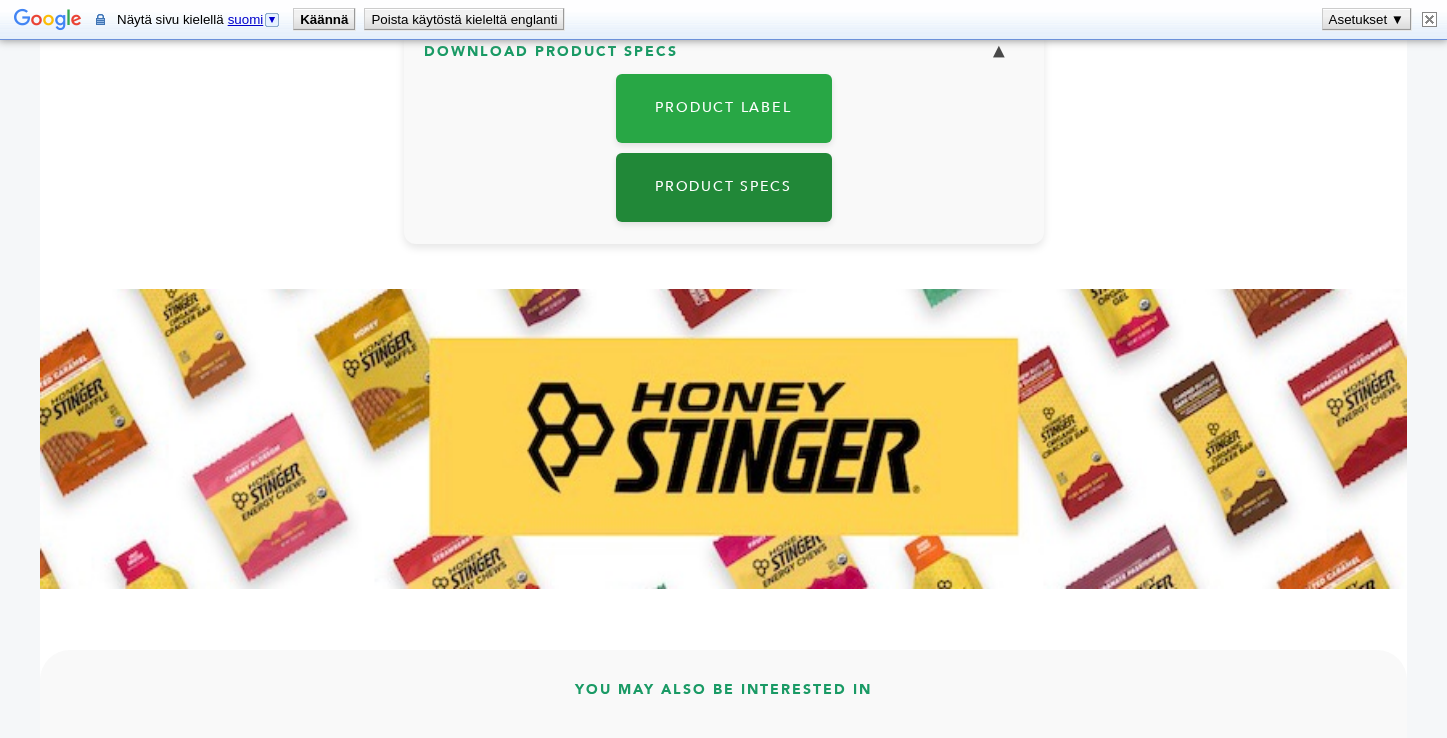 click on "Product Specs" at bounding box center (724, 187) 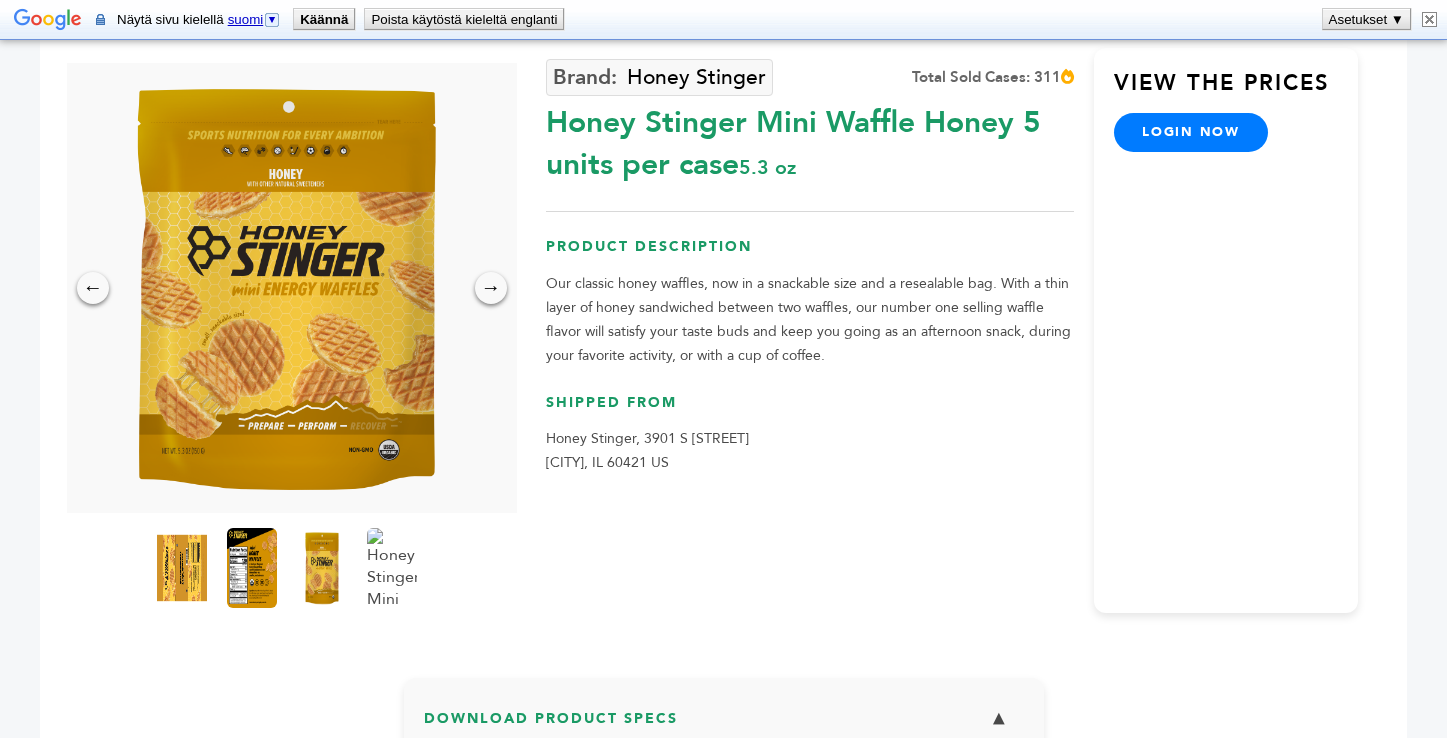 scroll, scrollTop: 180, scrollLeft: 0, axis: vertical 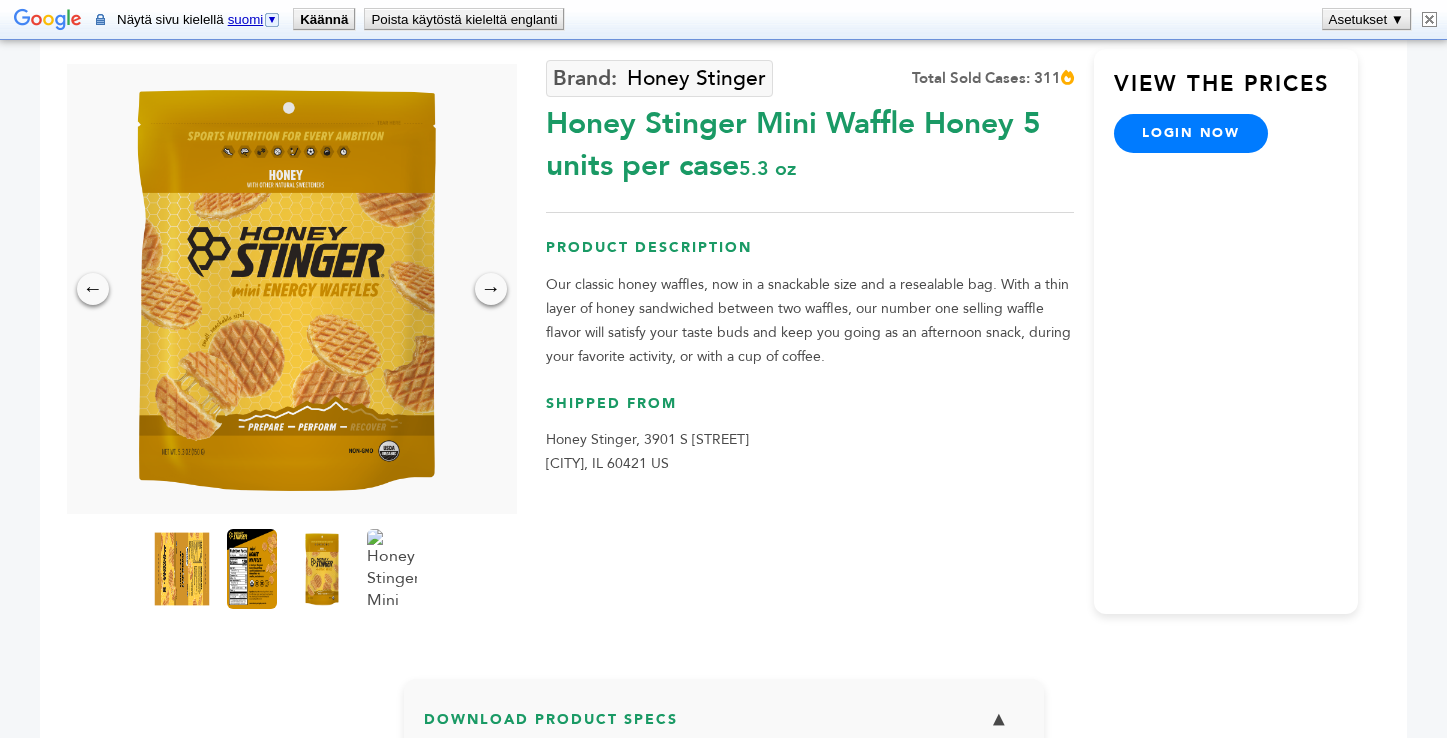 click at bounding box center (181, 569) 